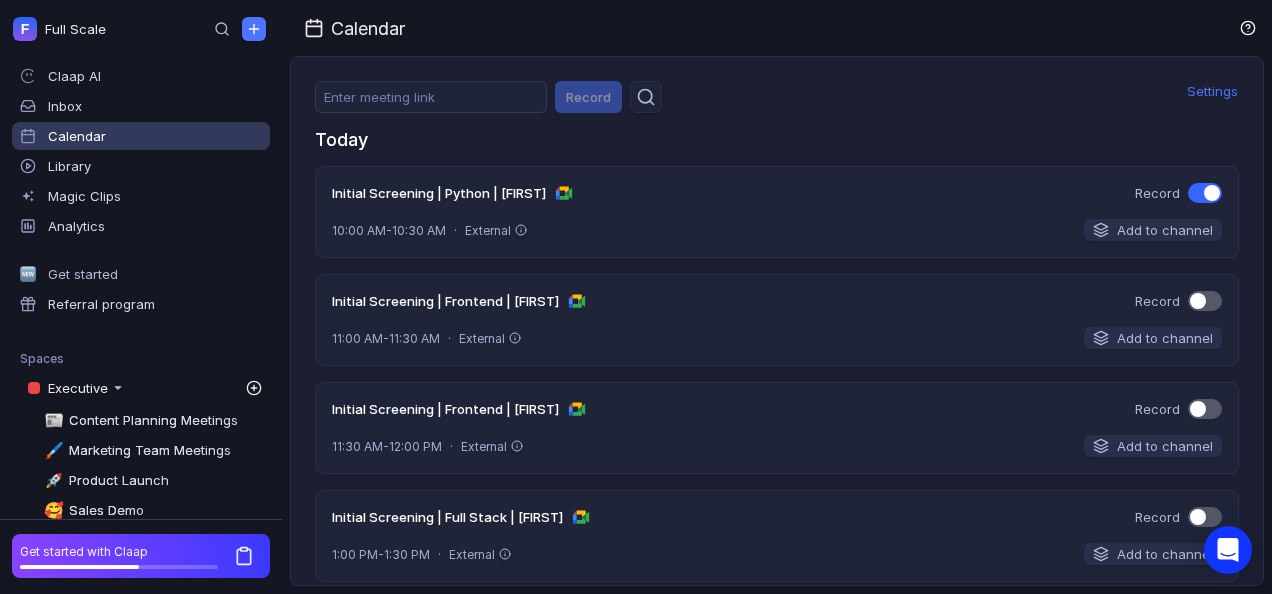 scroll, scrollTop: 0, scrollLeft: 0, axis: both 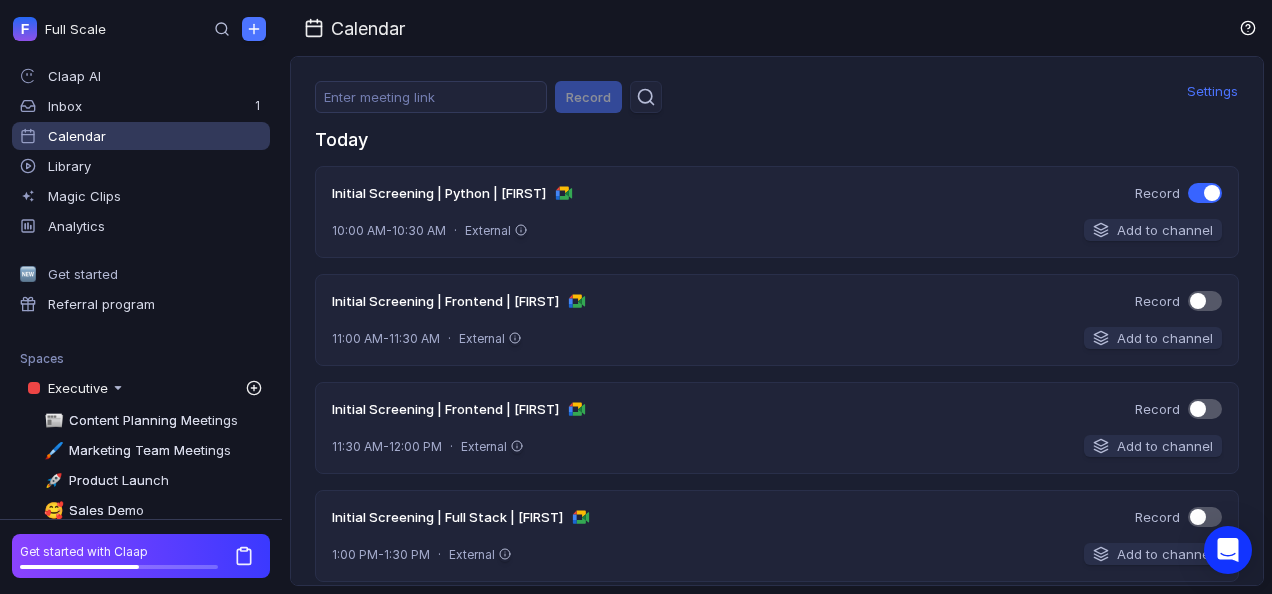 click on "Claap AI Inbox 1 Calendar Library Magic Clips Analytics Get started Referral program" at bounding box center [141, 190] 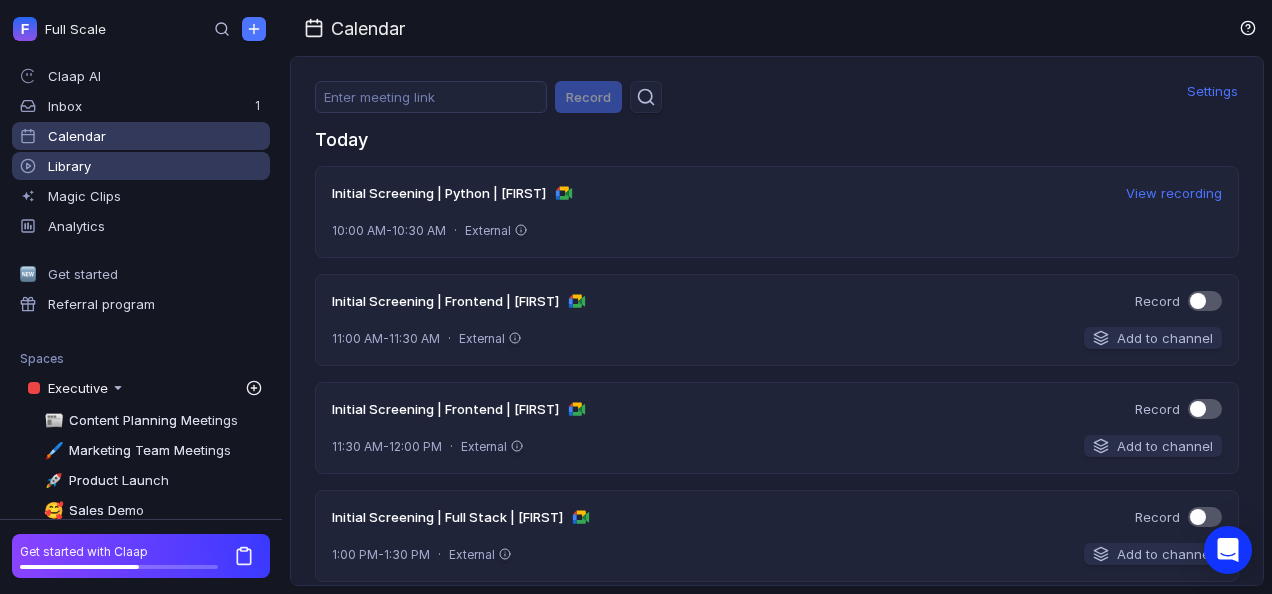 click on "Library" at bounding box center [141, 166] 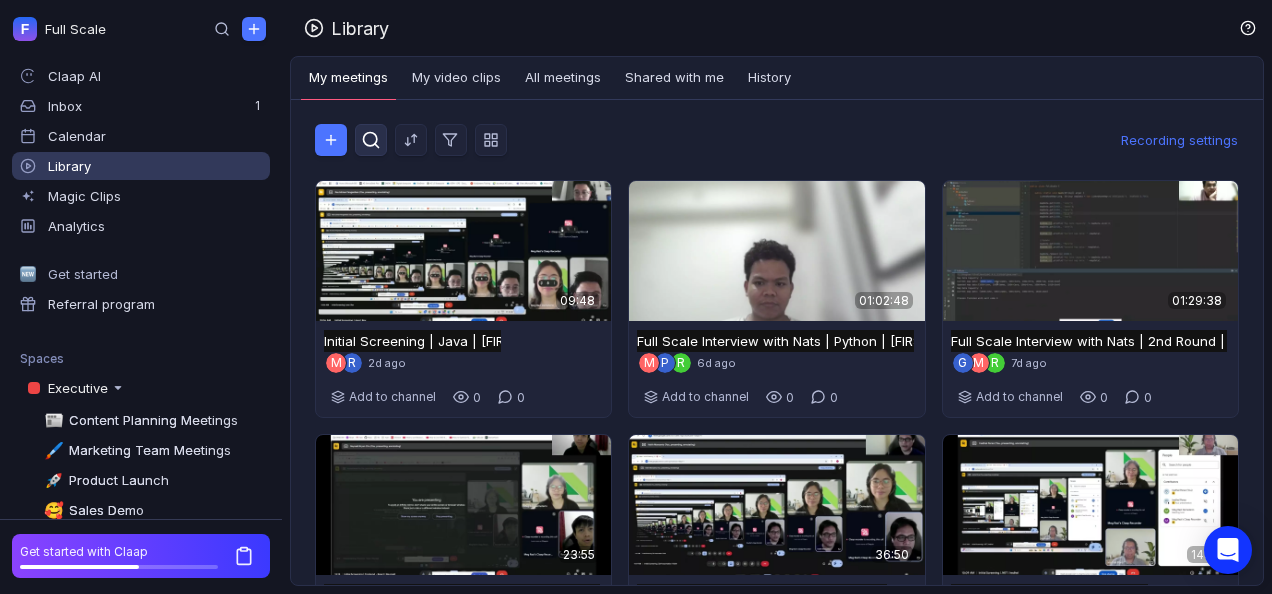 click at bounding box center (371, 140) 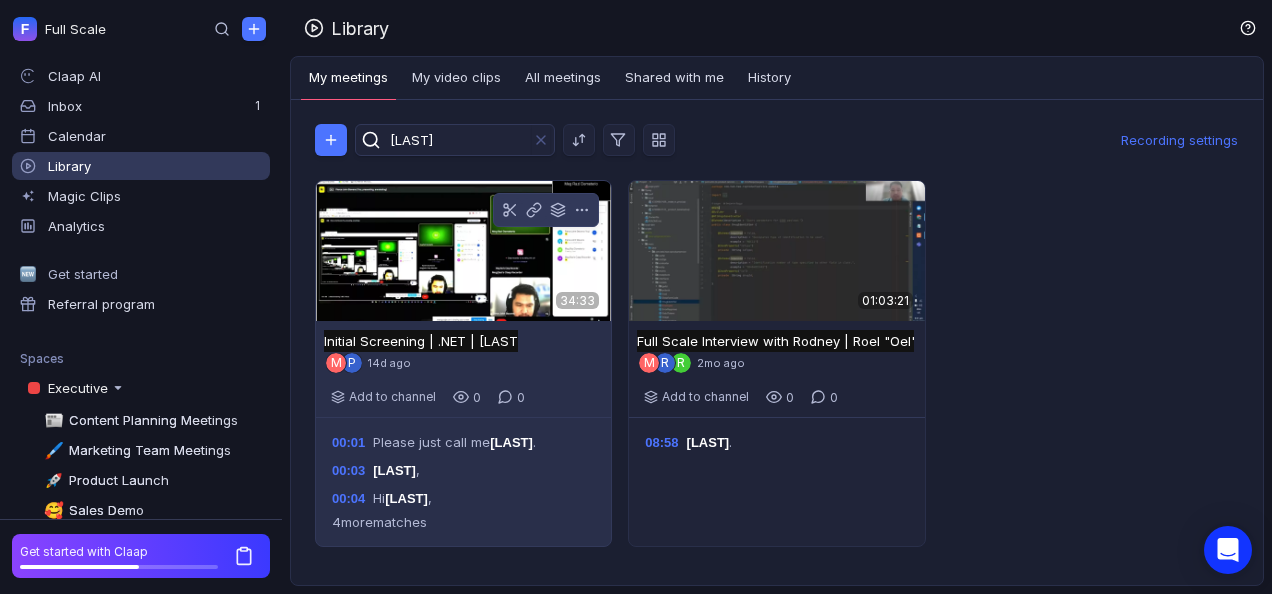 type on "[LAST]" 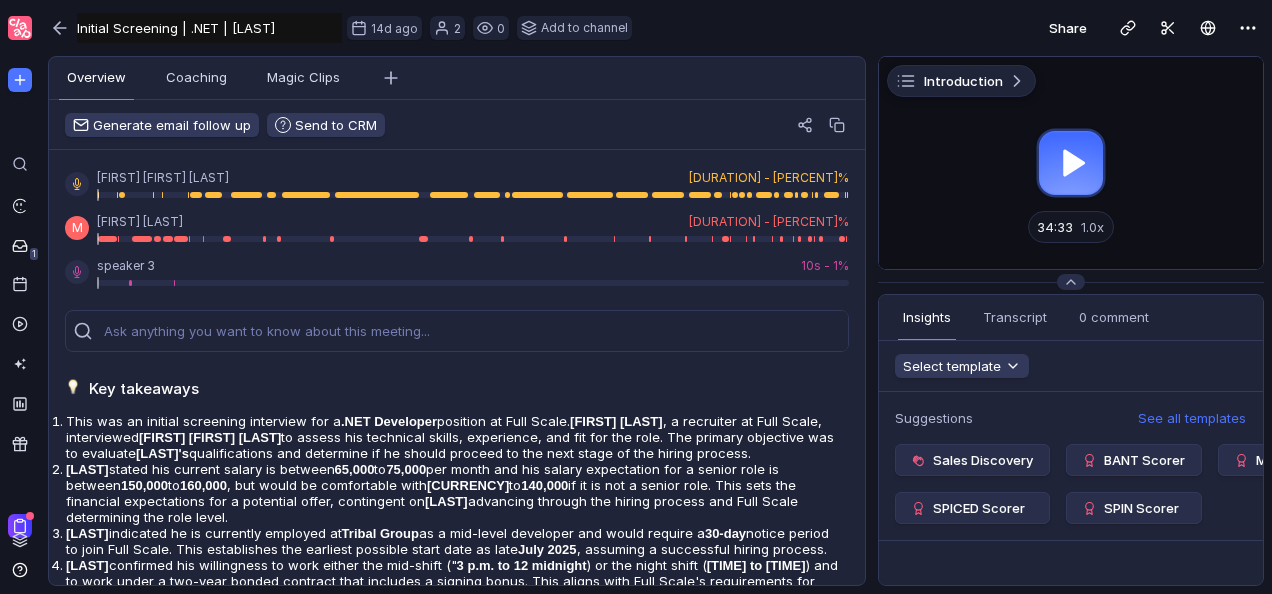 click on "Initial Screening | Java | [FIRST] Initial Screening | Java | [FIRST] Untitled 14d ago 2 0 Add to channel" at bounding box center [340, 28] 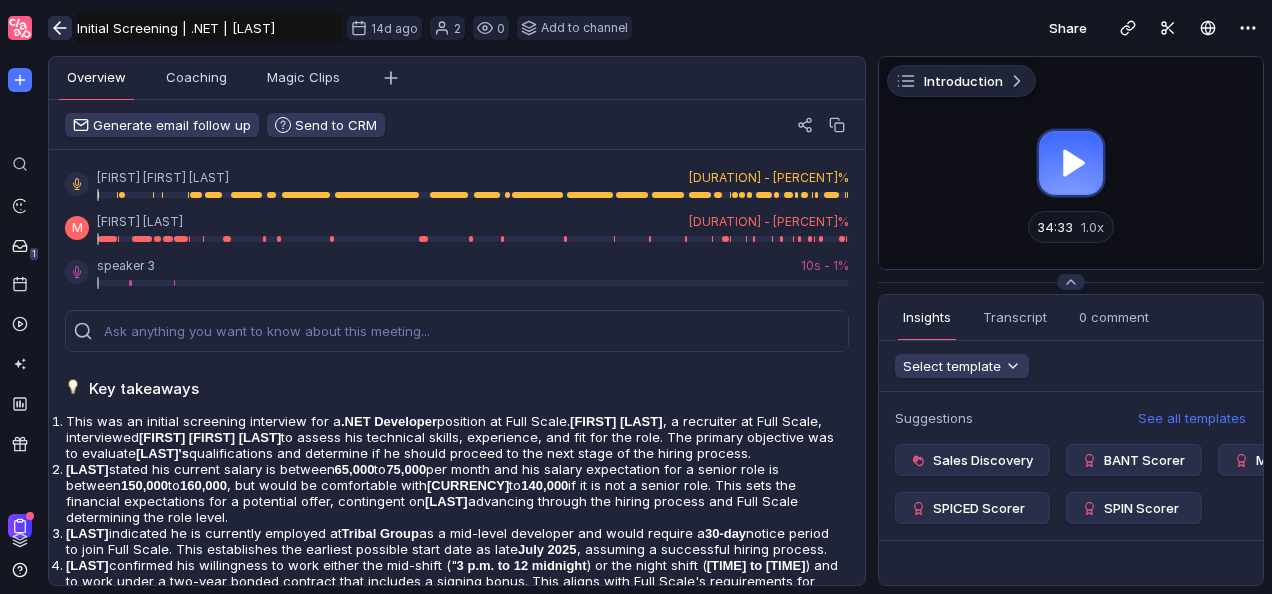 click at bounding box center (60, 28) 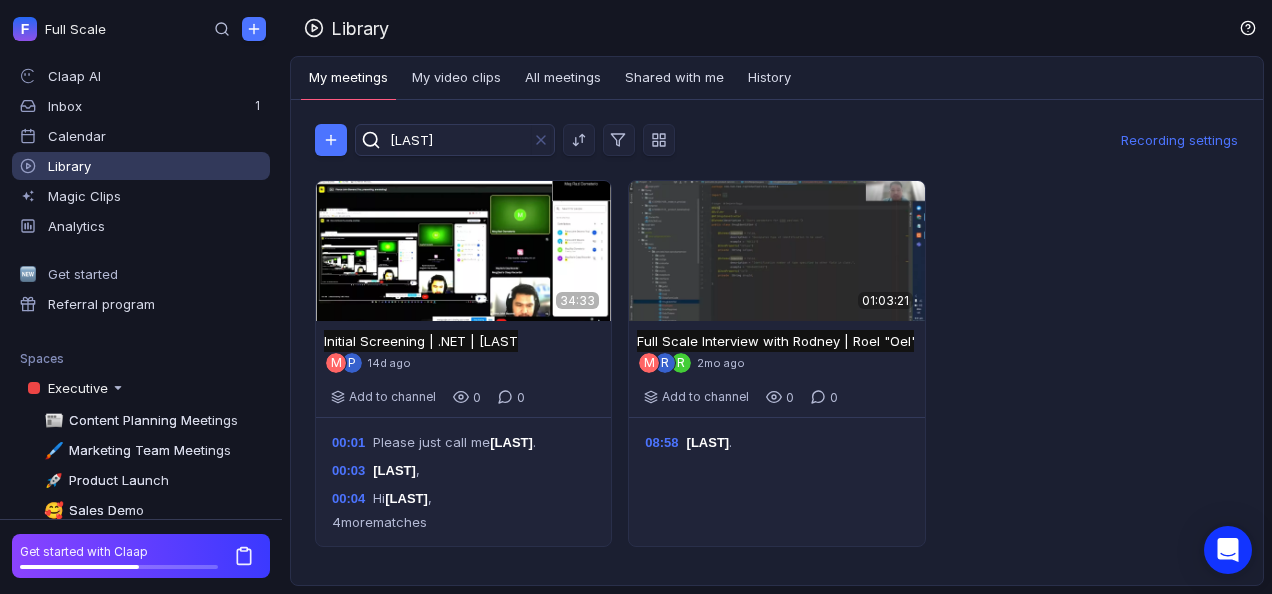 scroll, scrollTop: 0, scrollLeft: 0, axis: both 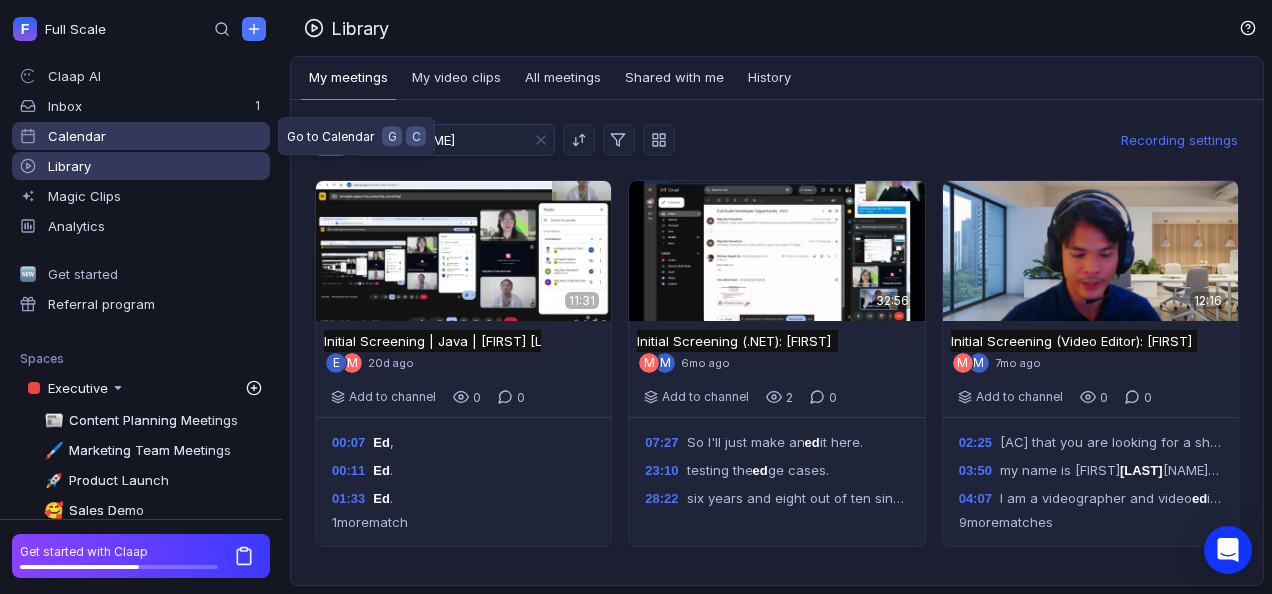 type on "ed [NAME]" 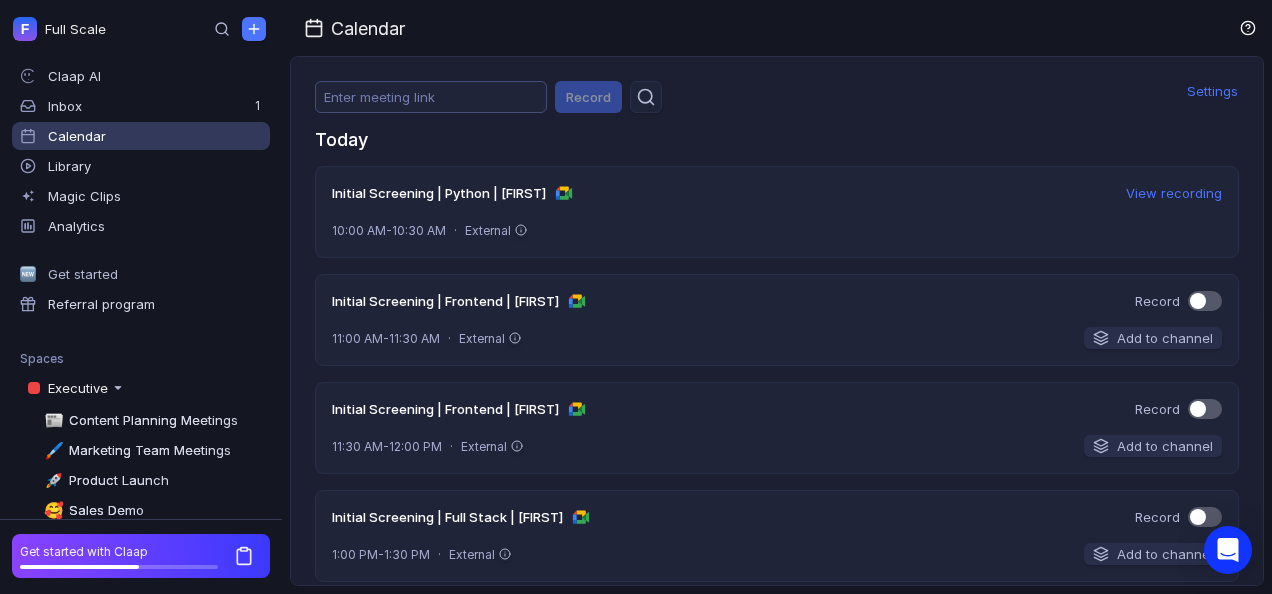 click at bounding box center [431, 97] 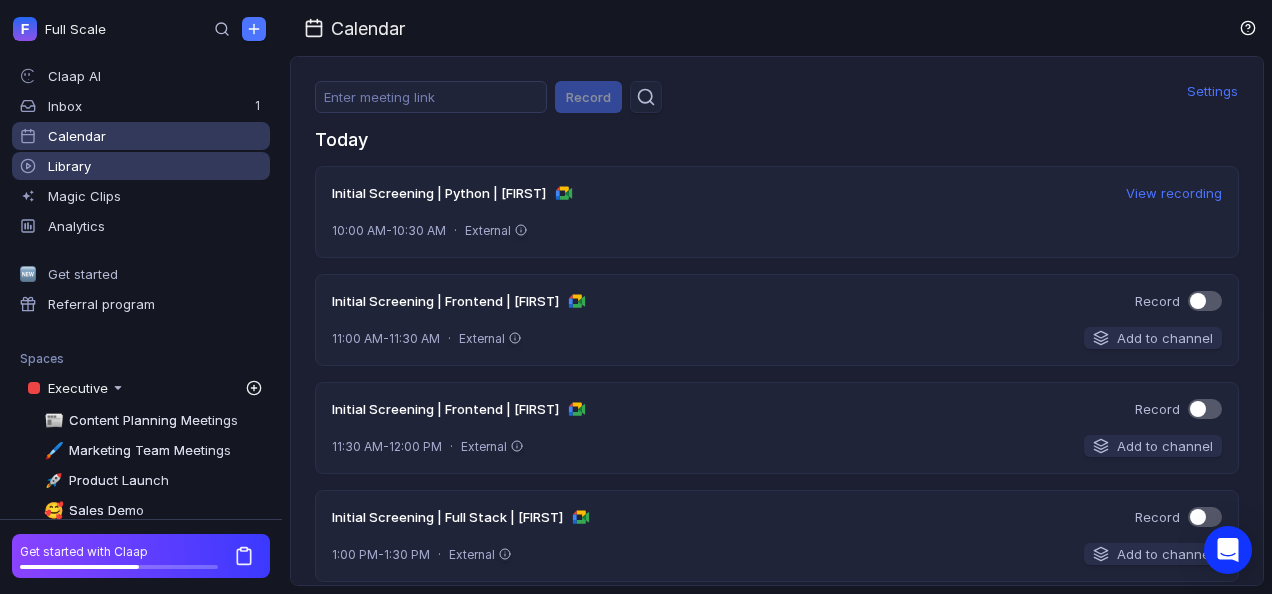 click on "Library" at bounding box center [141, 166] 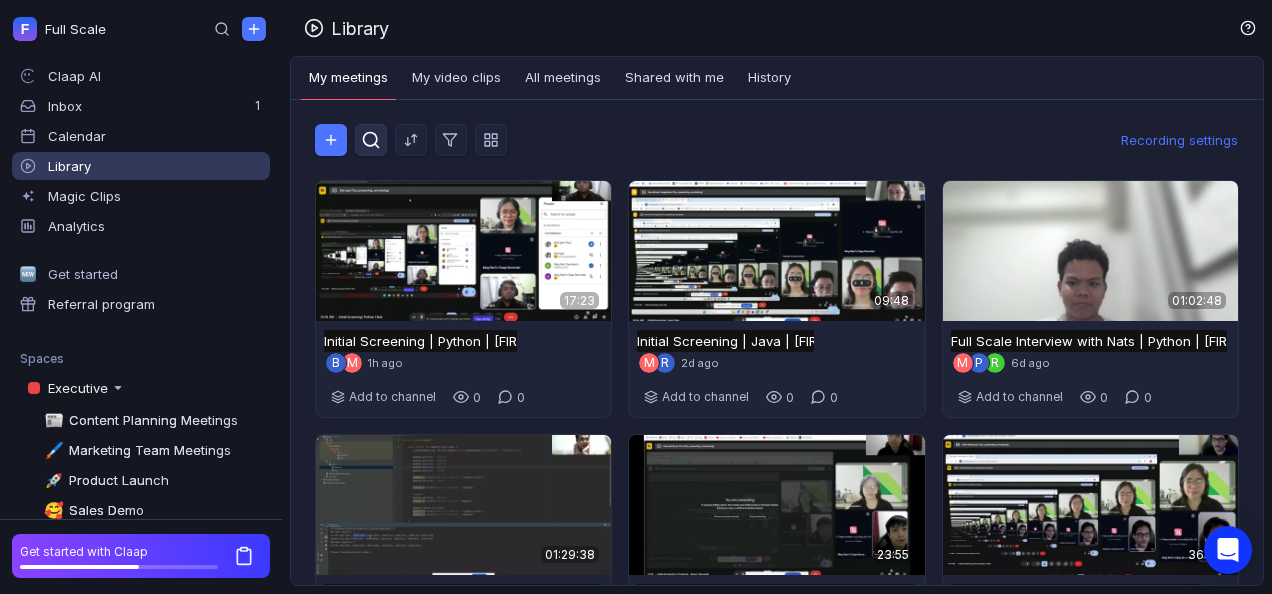 click at bounding box center (371, 140) 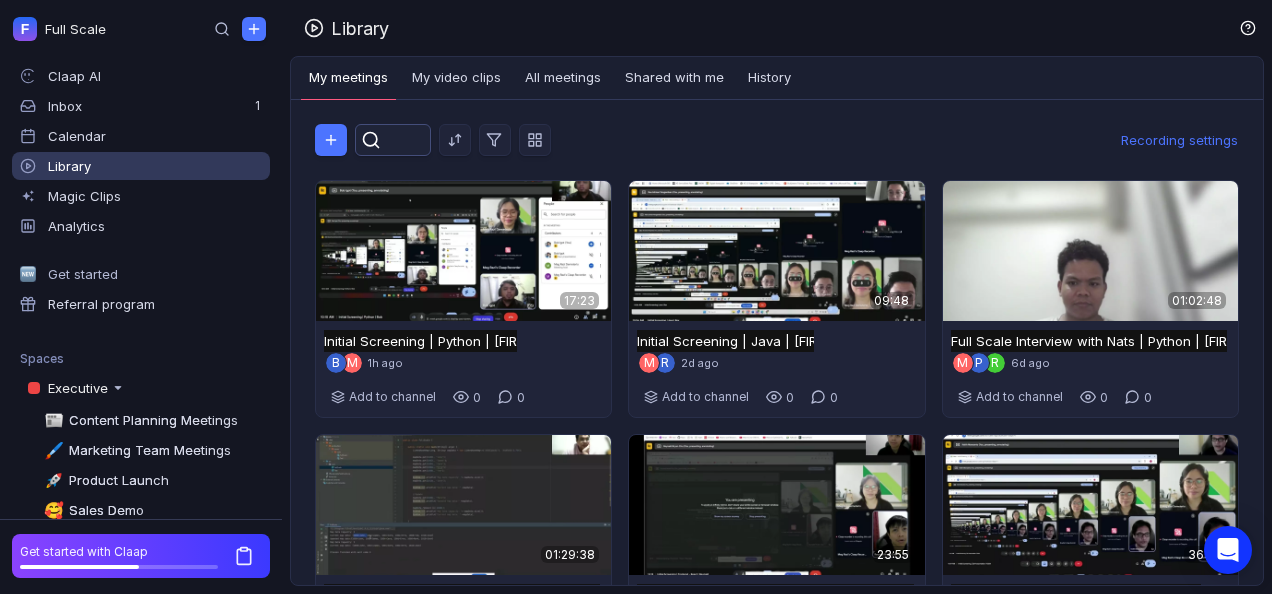 scroll, scrollTop: 0, scrollLeft: 0, axis: both 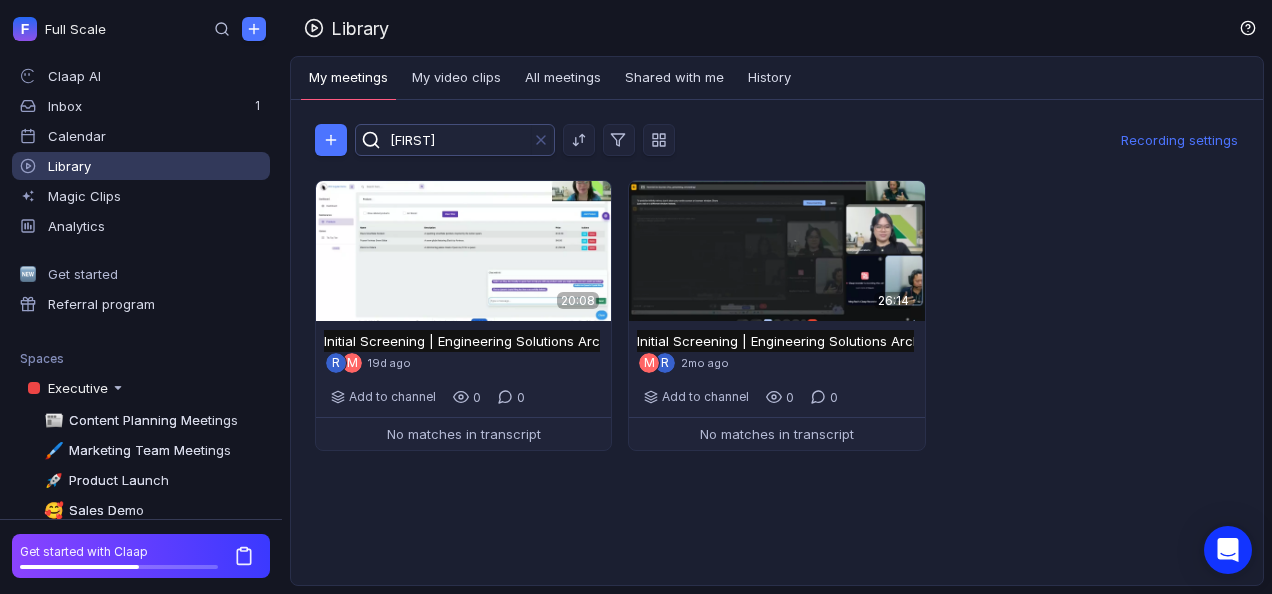 click on "[FIRST]" at bounding box center (457, 140) 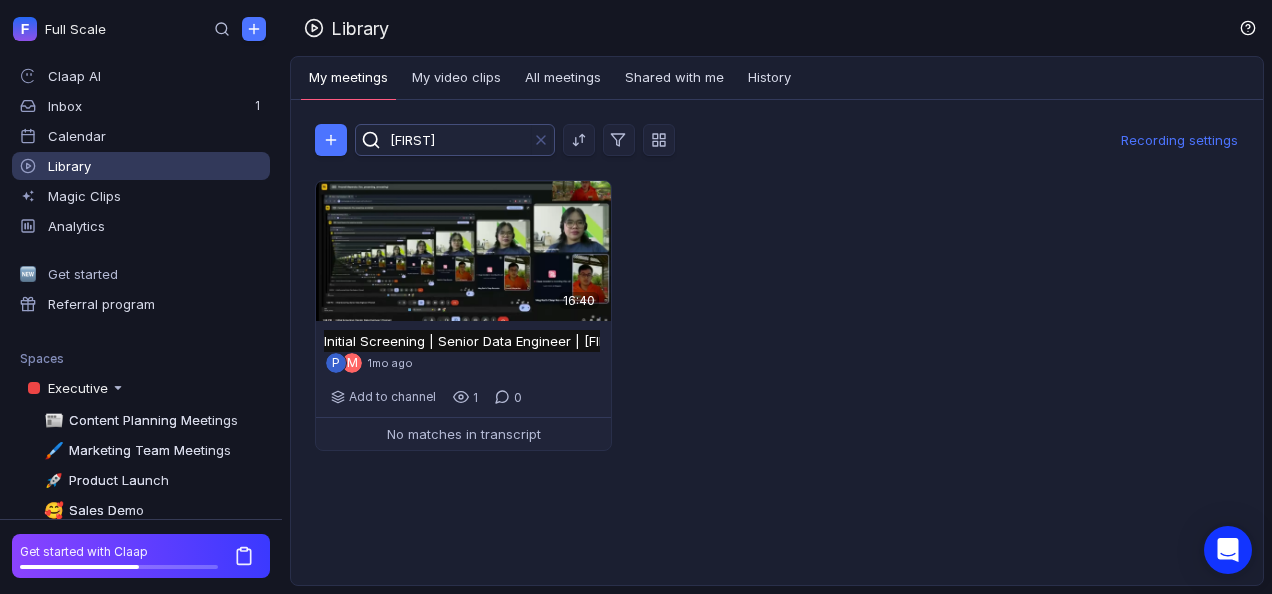 click on "[FIRST]" at bounding box center (457, 140) 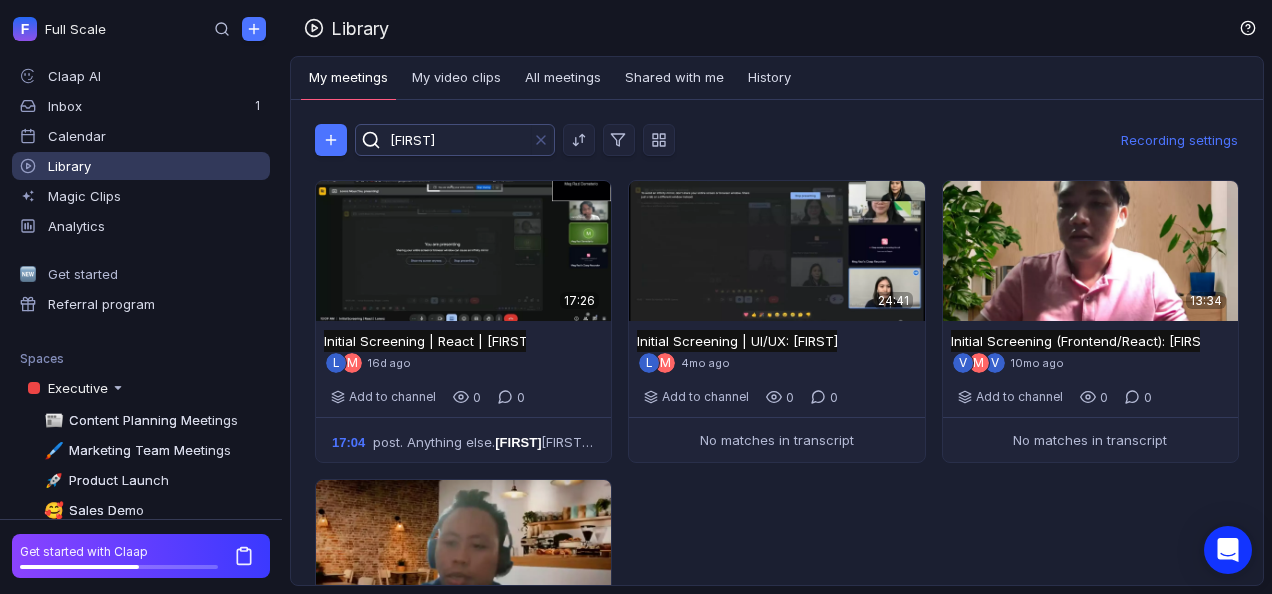 click on "[FIRST]" at bounding box center [457, 140] 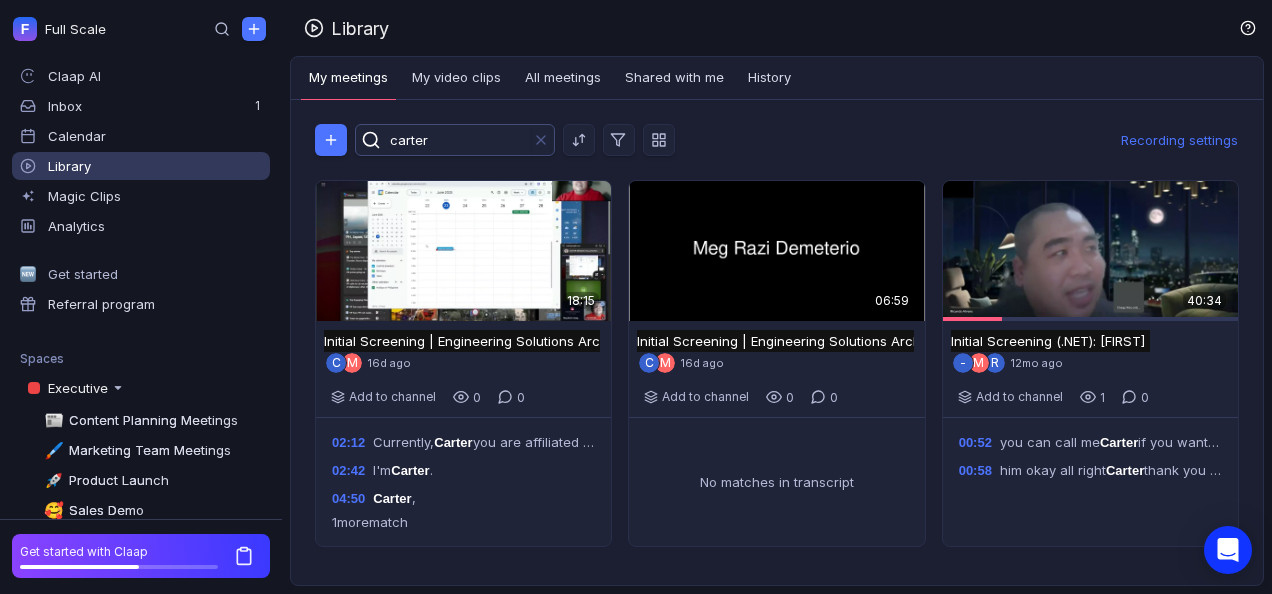 click on "carter" at bounding box center [465, 140] 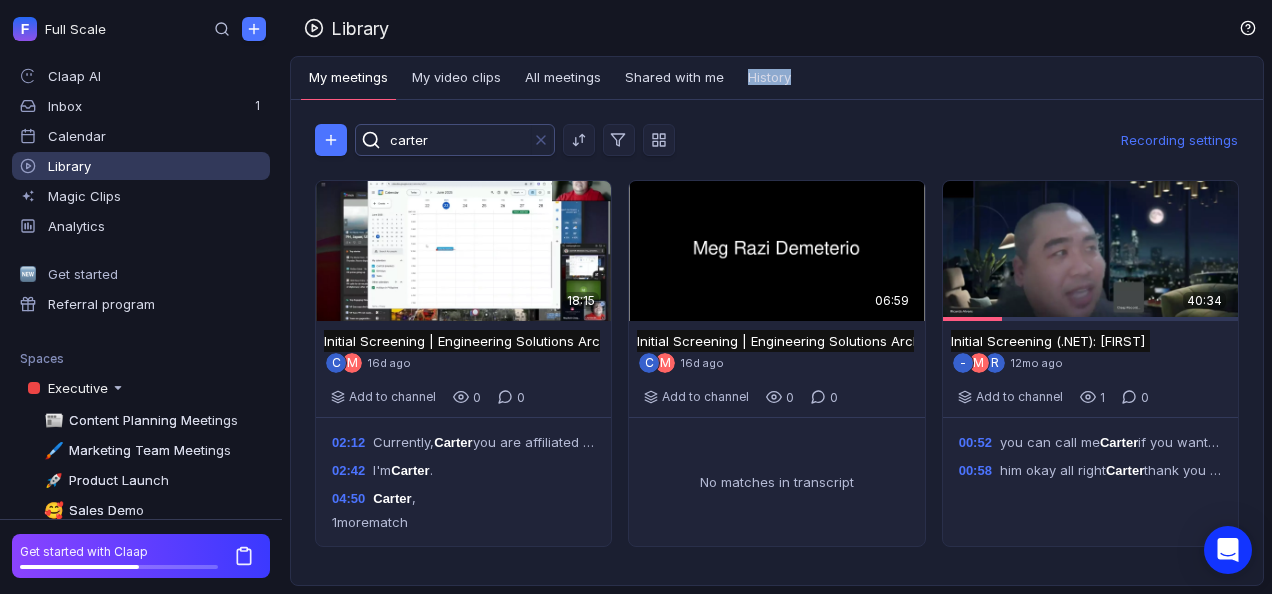 click on "carter" at bounding box center [465, 140] 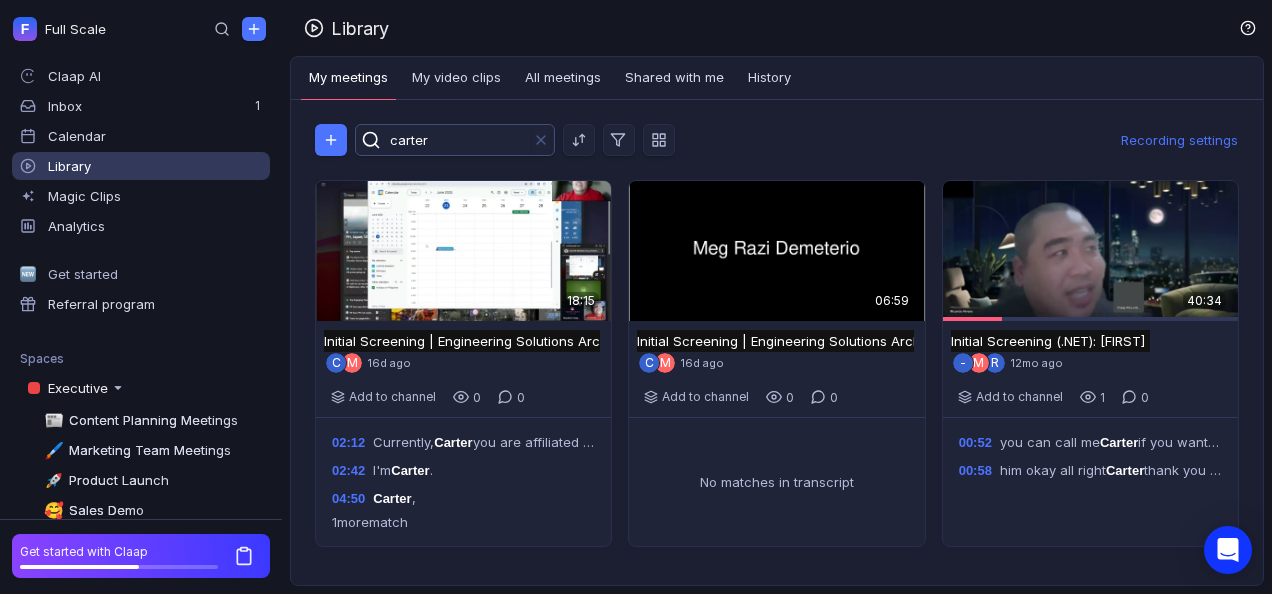 click on "carter" at bounding box center [457, 140] 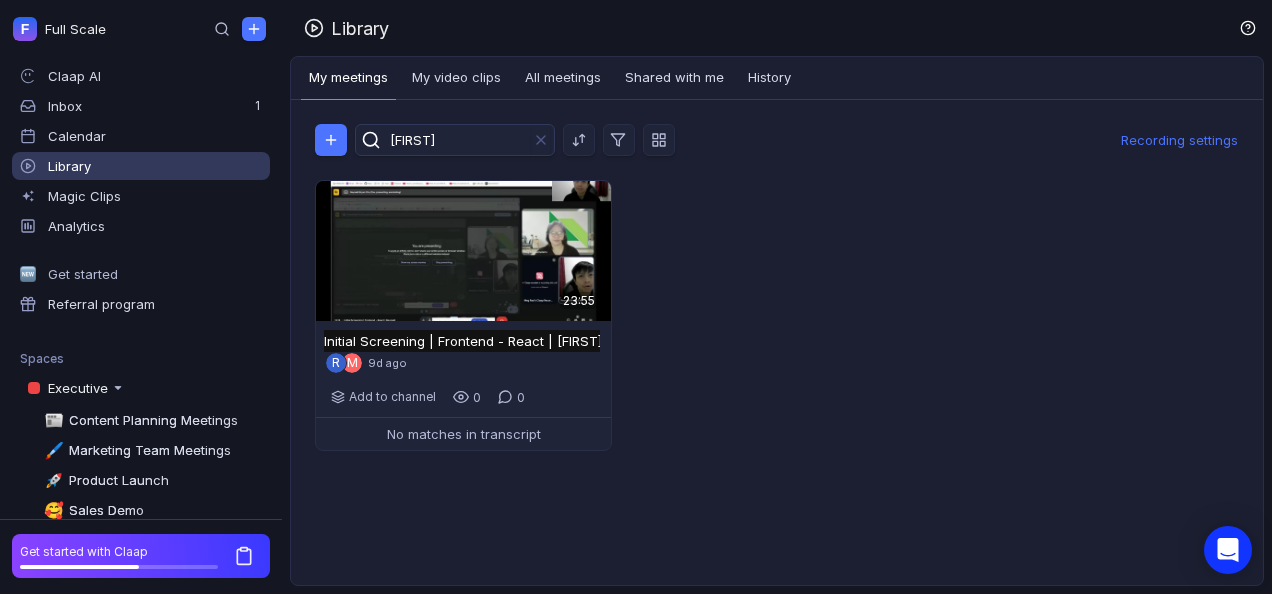 type on "[FIRST]" 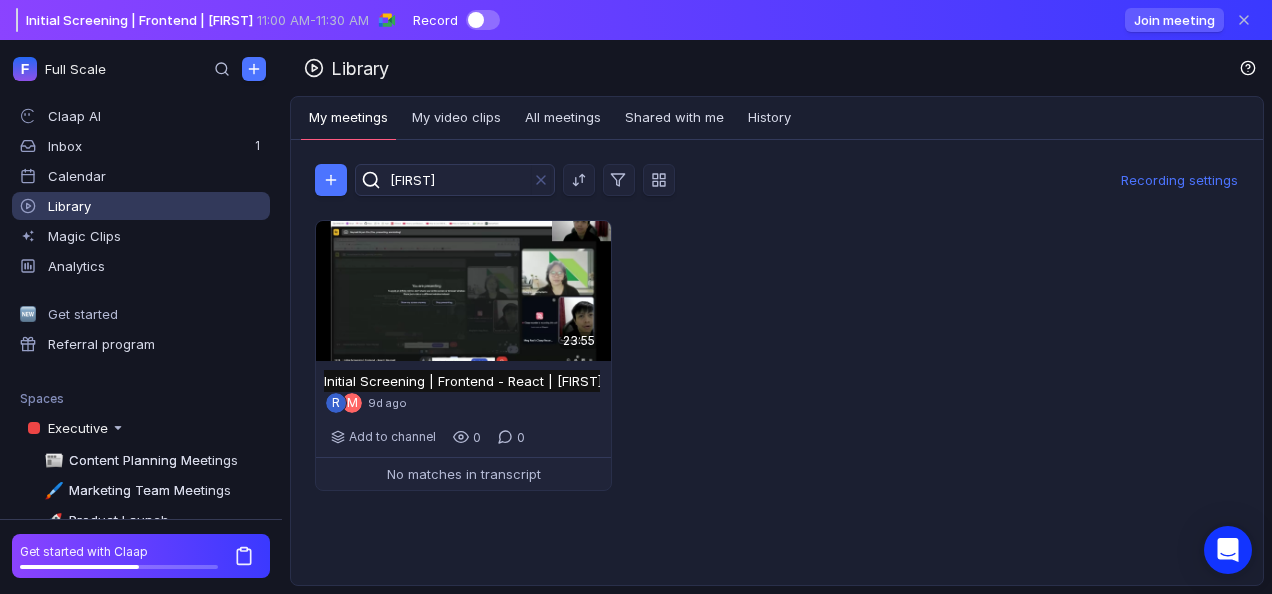 click at bounding box center (483, 20) 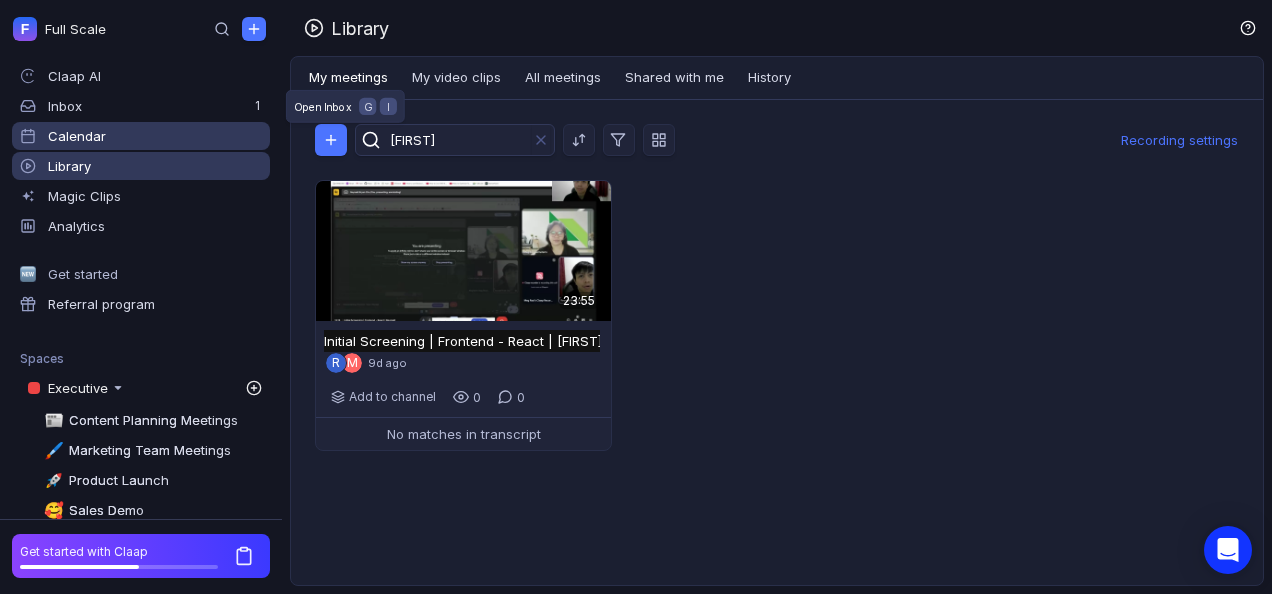 click on "Calendar" at bounding box center [141, 136] 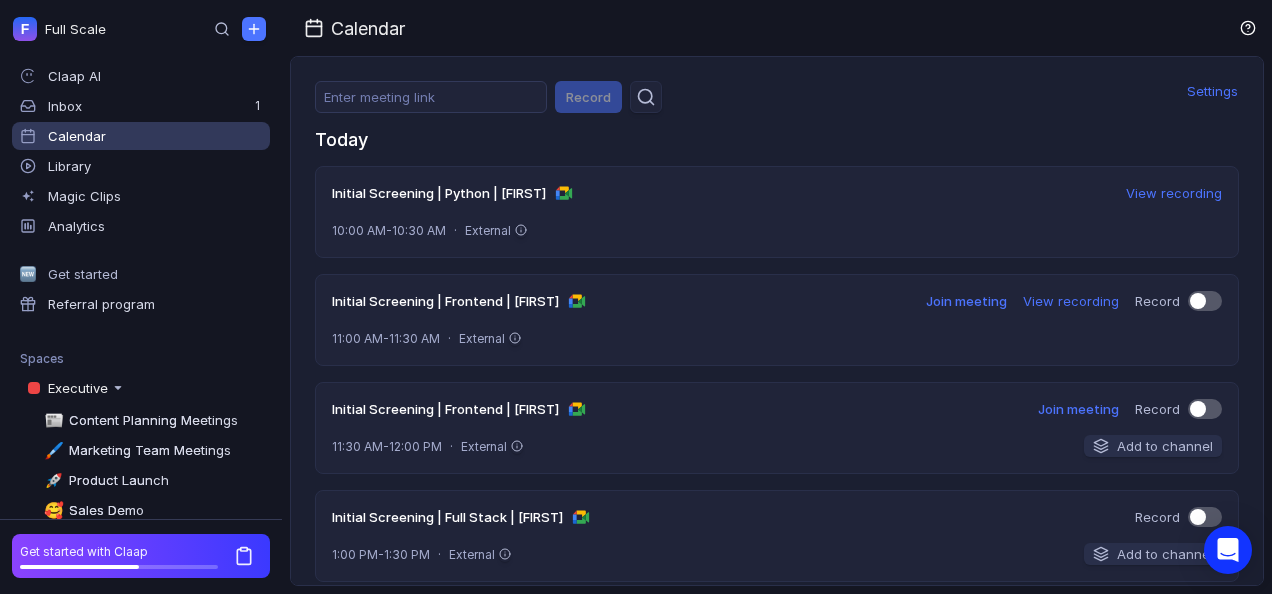 scroll, scrollTop: 233, scrollLeft: 0, axis: vertical 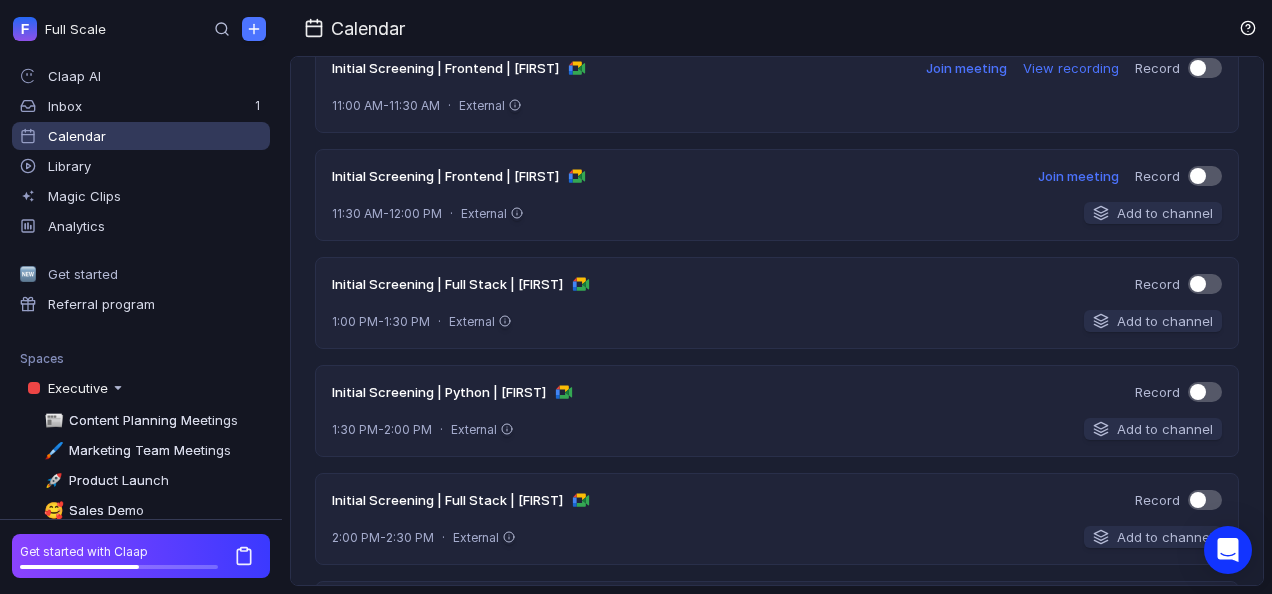 drag, startPoint x: 1200, startPoint y: 173, endPoint x: 941, endPoint y: 146, distance: 260.40353 